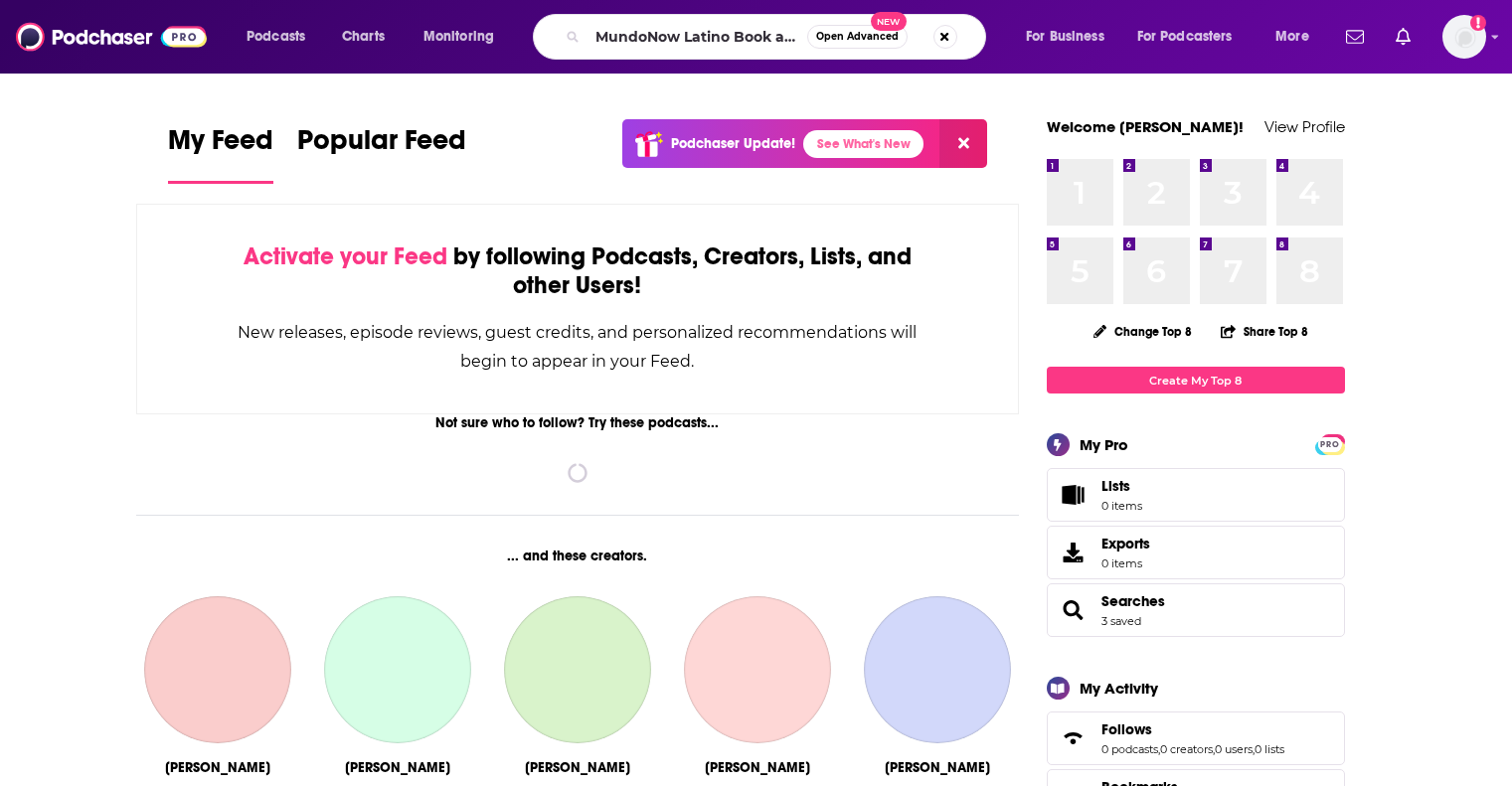 scroll, scrollTop: 0, scrollLeft: 0, axis: both 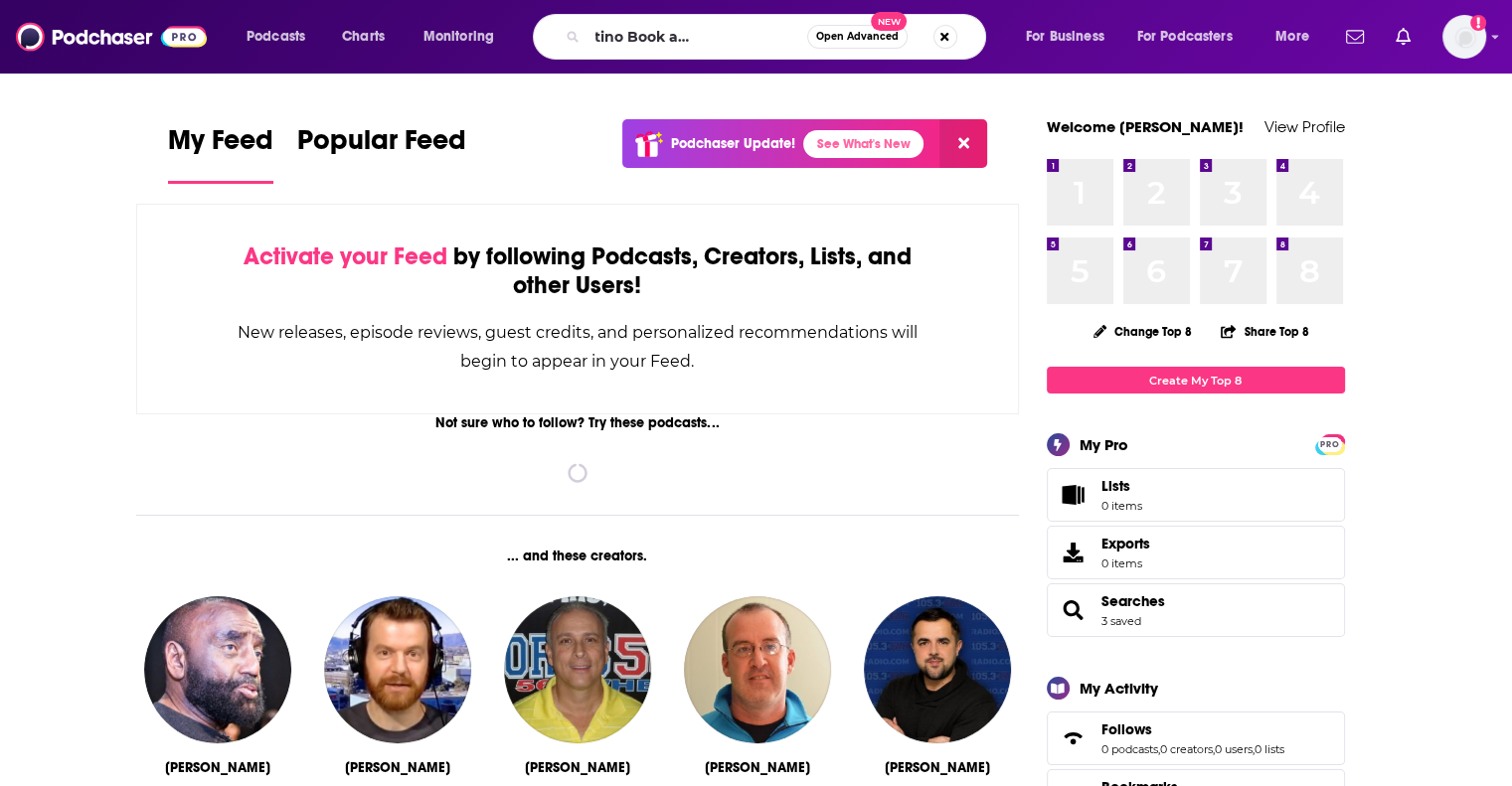 type on "MundoNow Latino Book and Podcast Club" 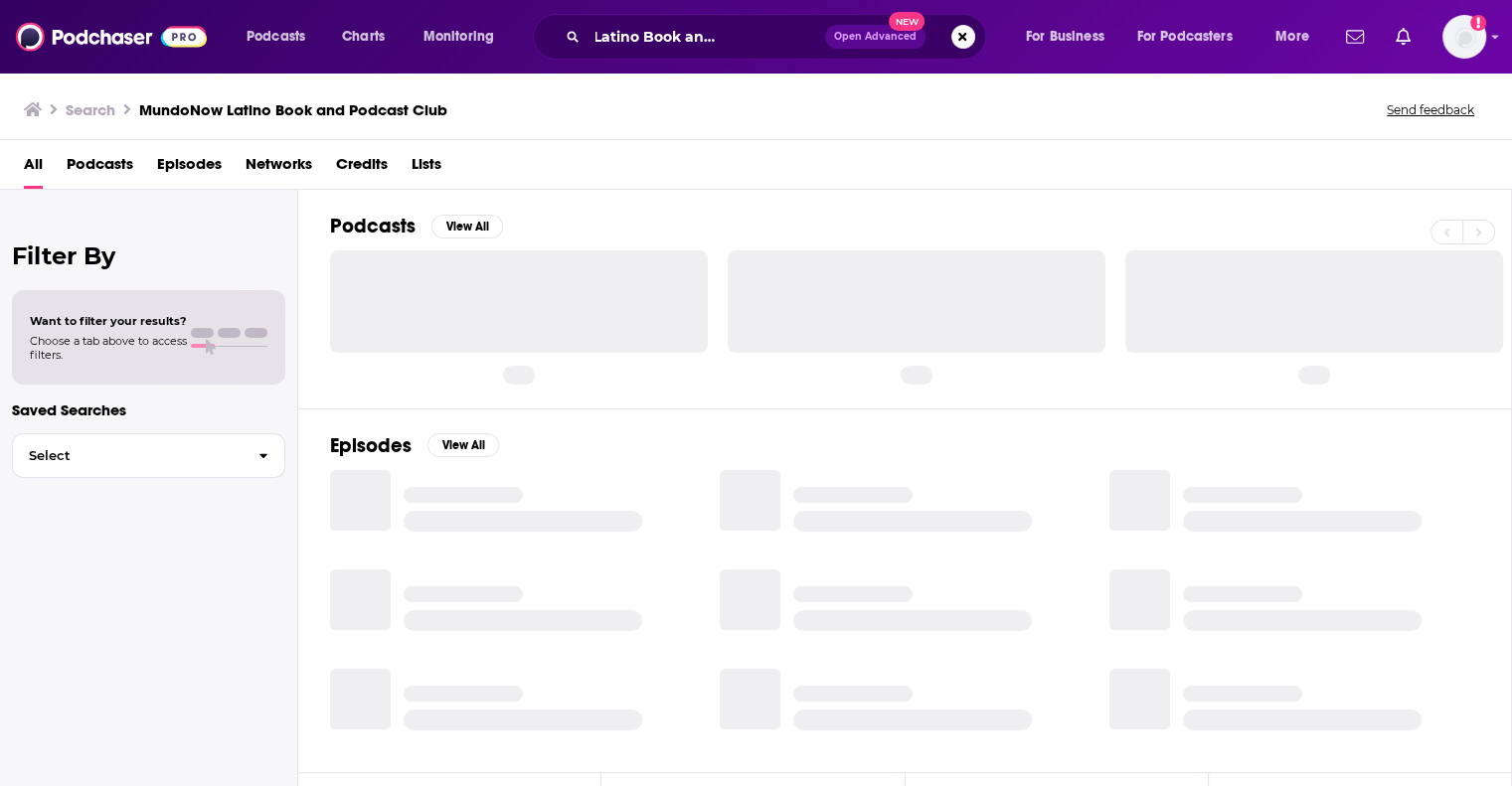 scroll, scrollTop: 0, scrollLeft: 0, axis: both 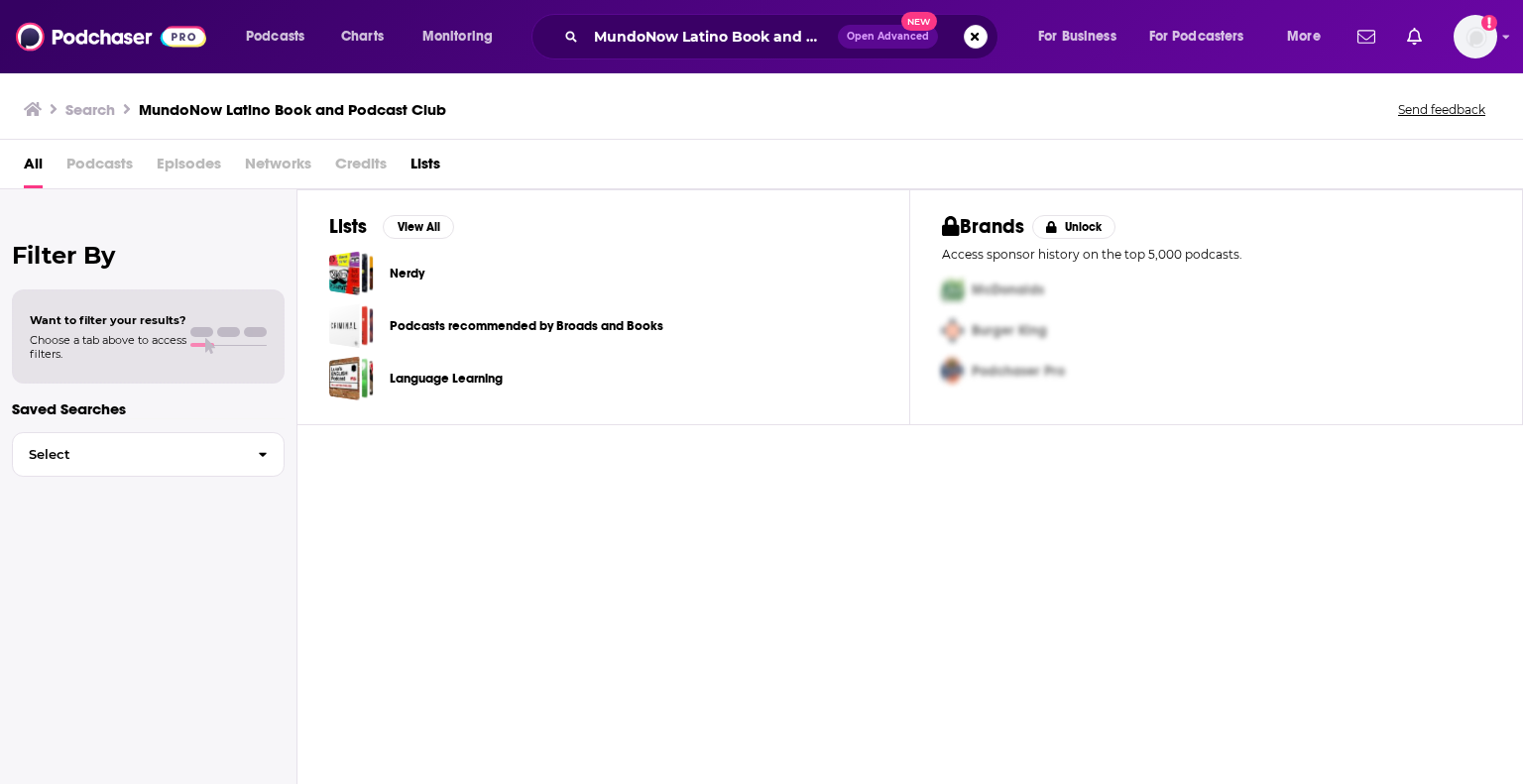 click on "Podcasts" at bounding box center (99, 168) 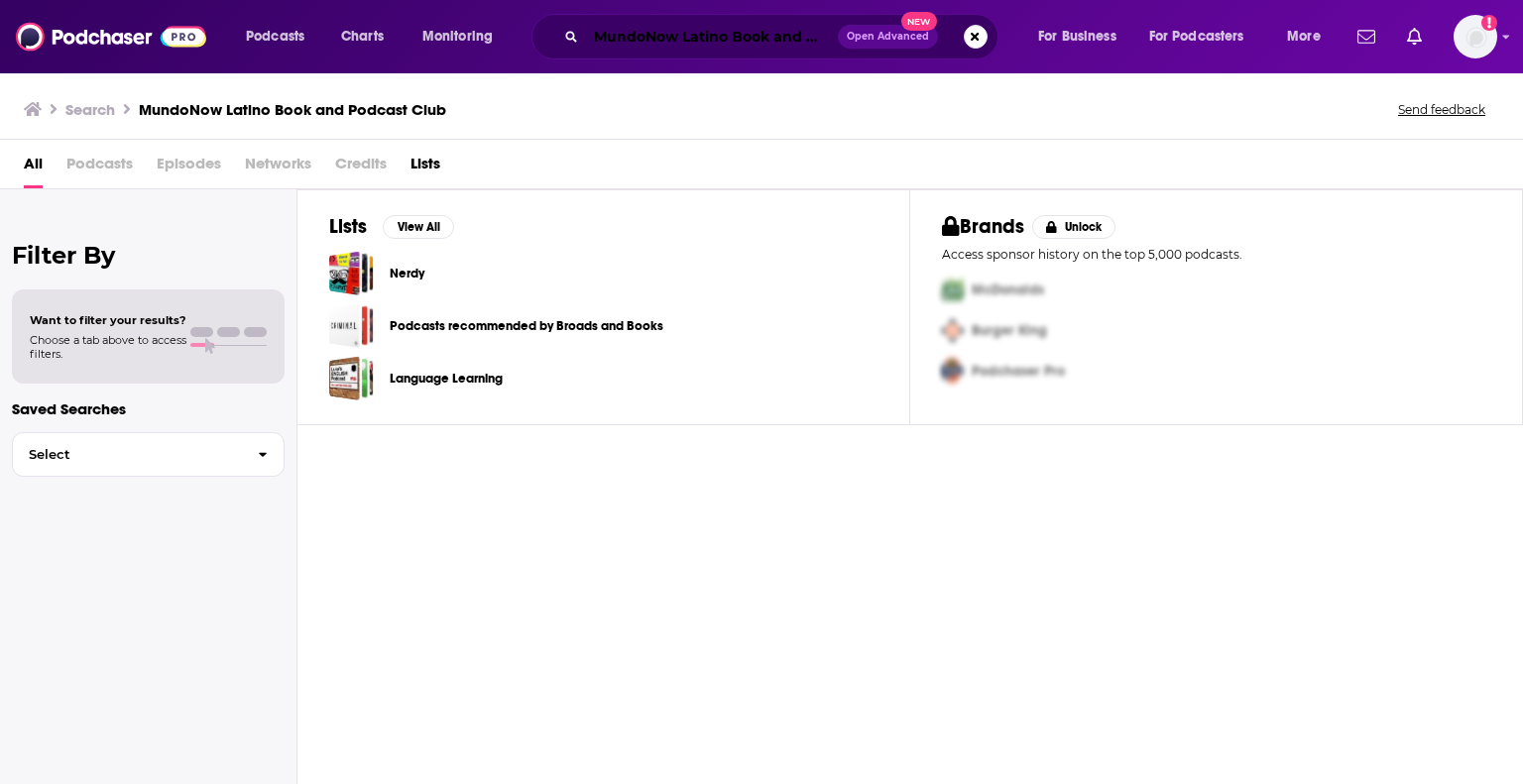 click on "MundoNow Latino Book and Podcast Club" at bounding box center (712, 37) 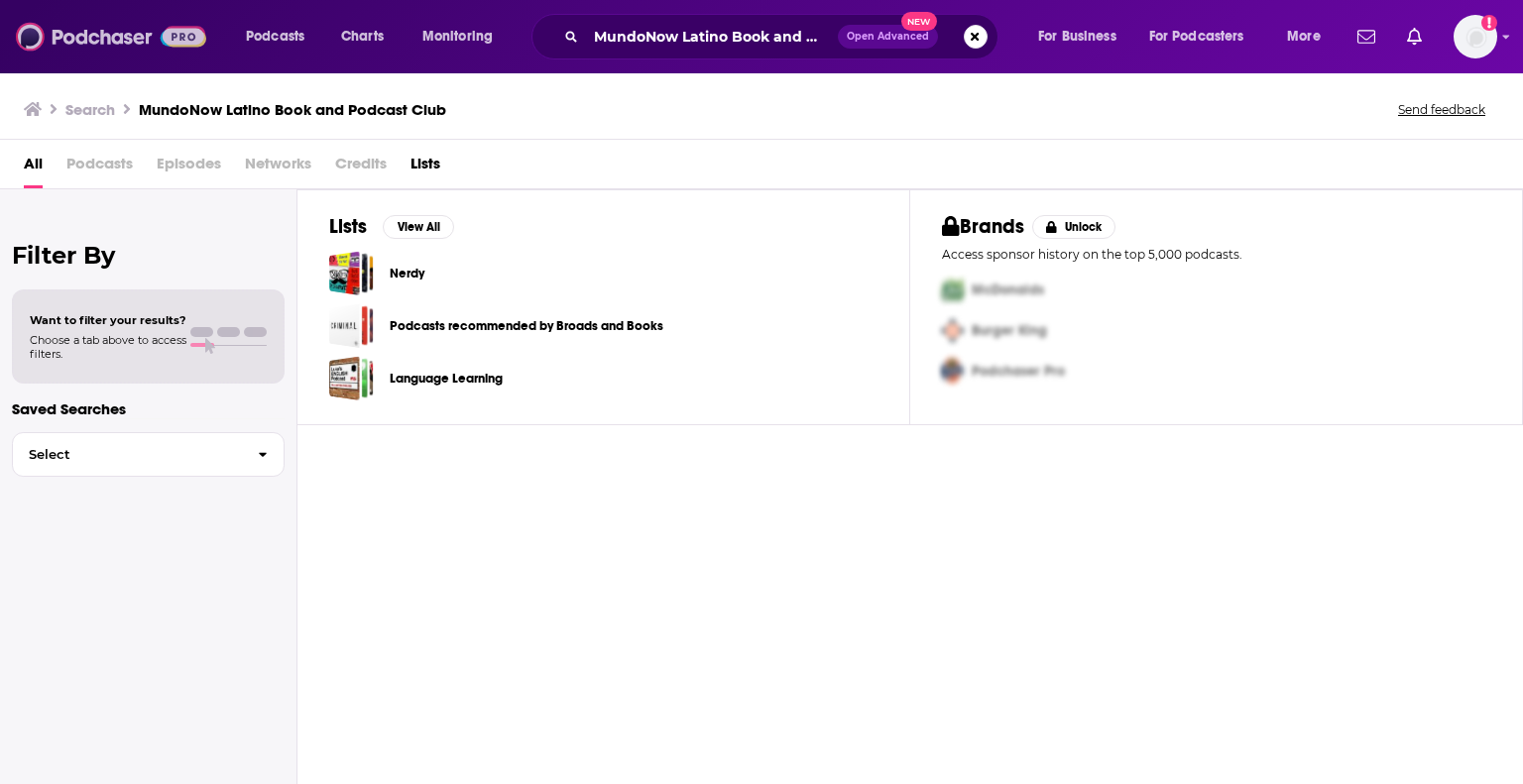 click at bounding box center (111, 37) 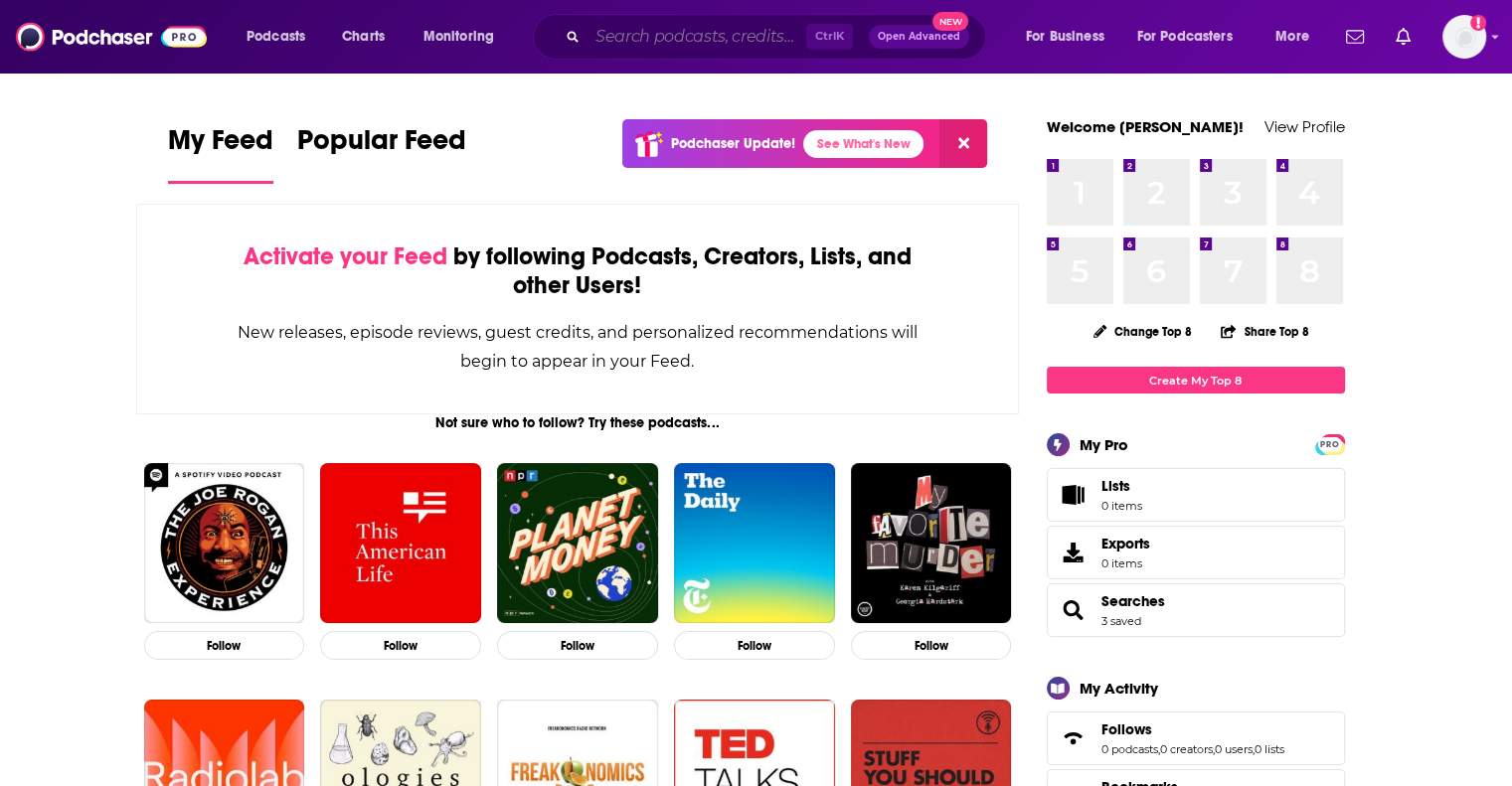 click at bounding box center [697, 37] 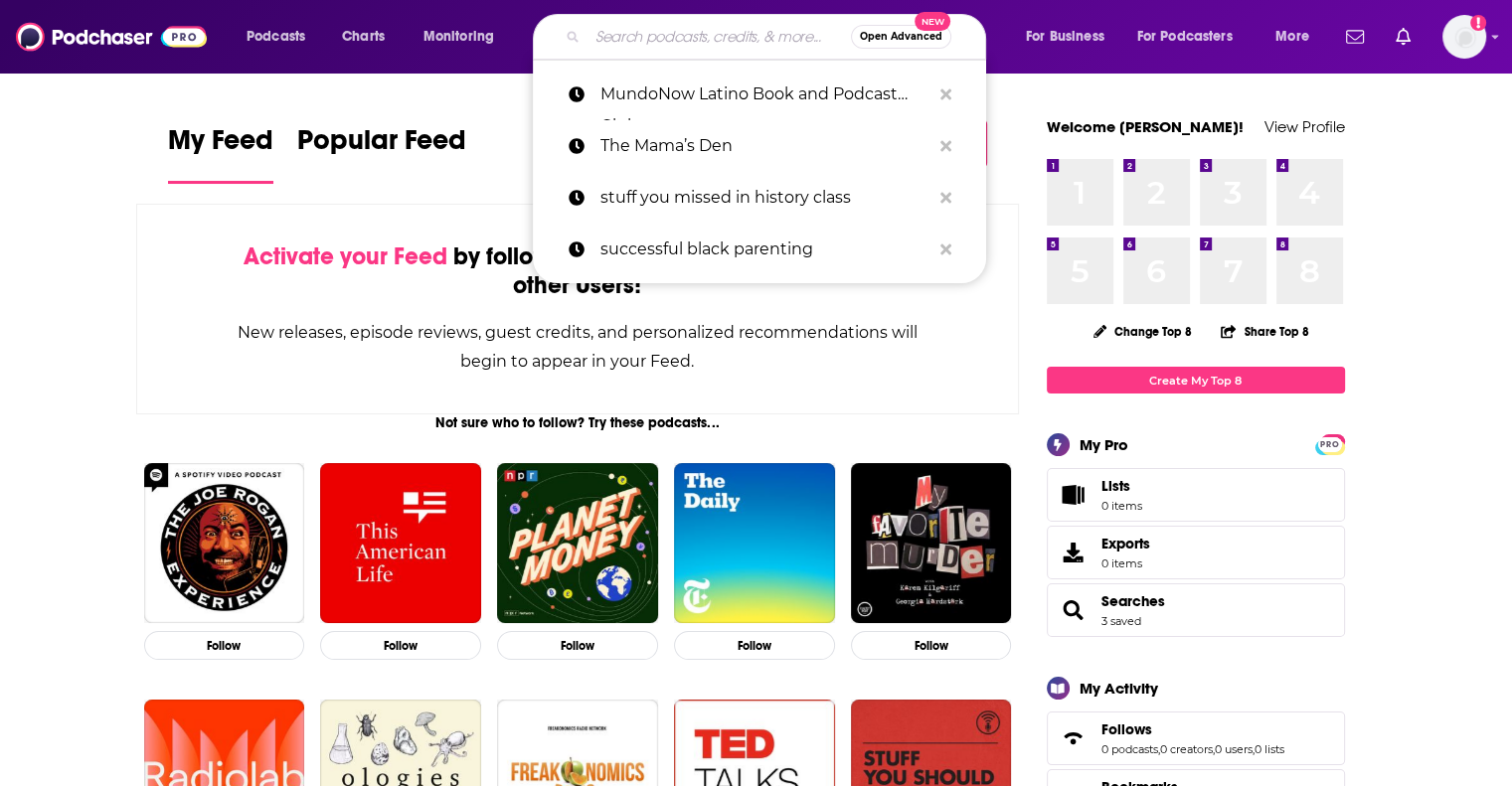 paste on "MundoNow Latino Book and Podcast Club" 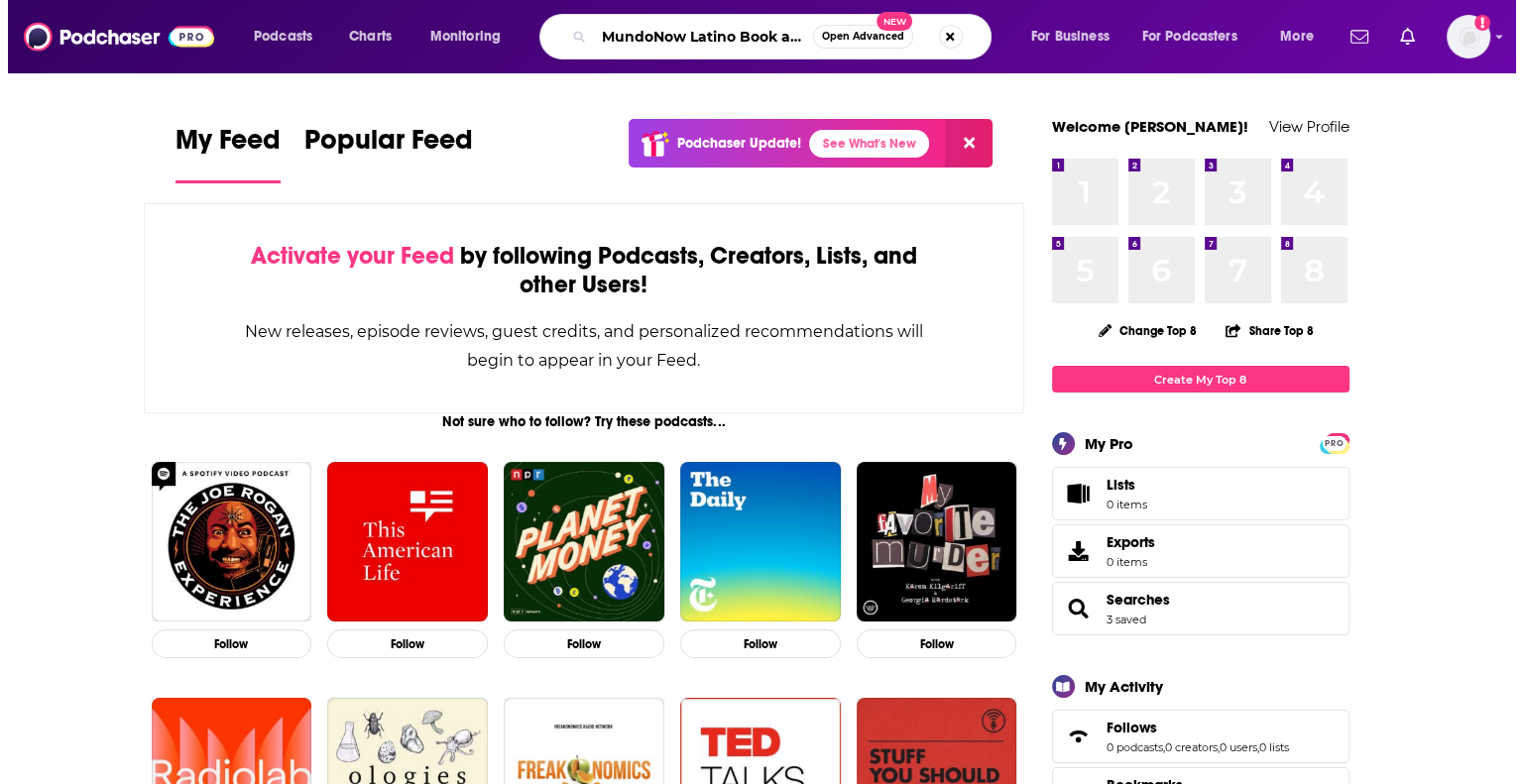 scroll, scrollTop: 0, scrollLeft: 106, axis: horizontal 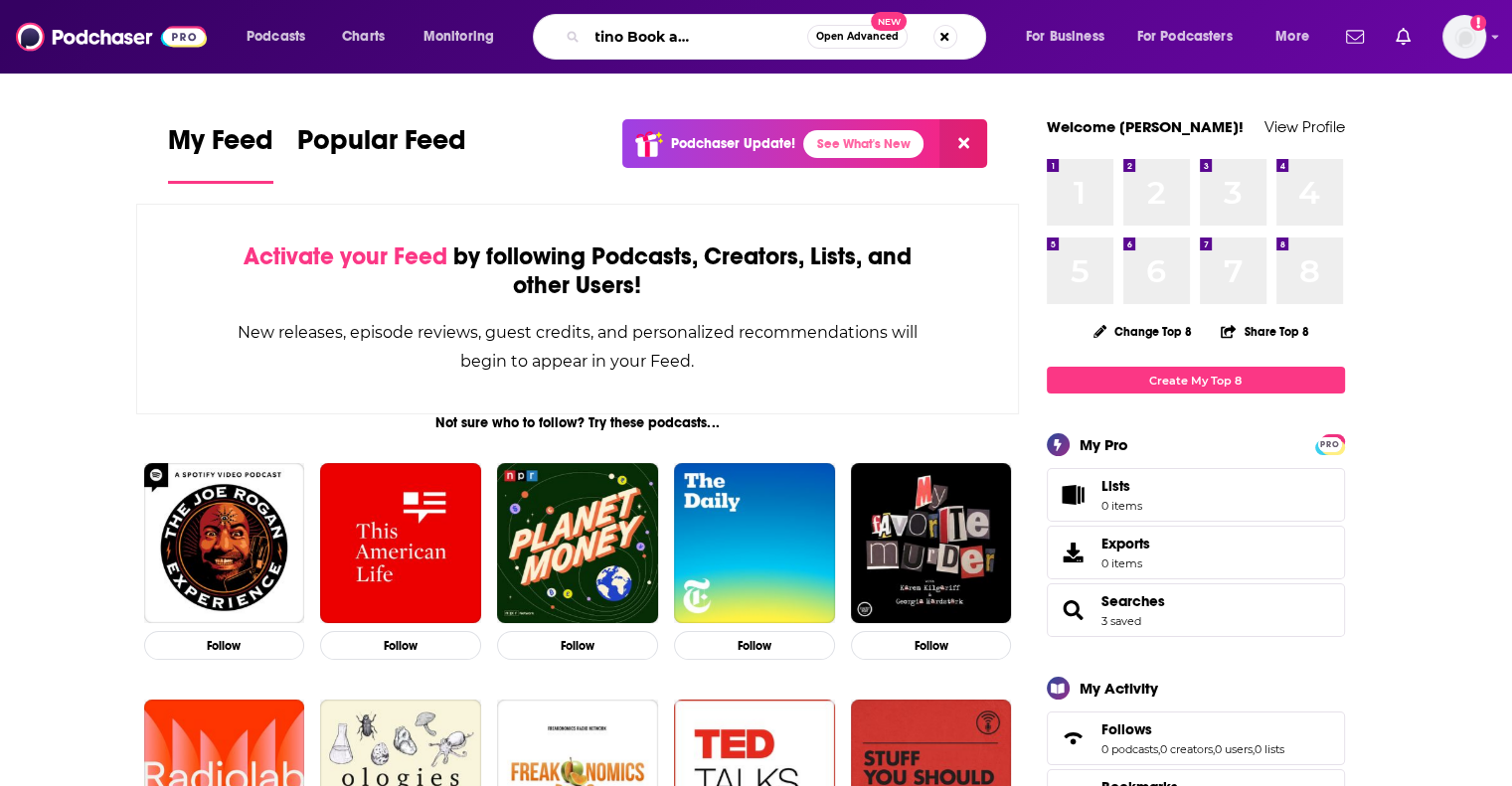 type on "MundoNow Latino Book and Podcast Club" 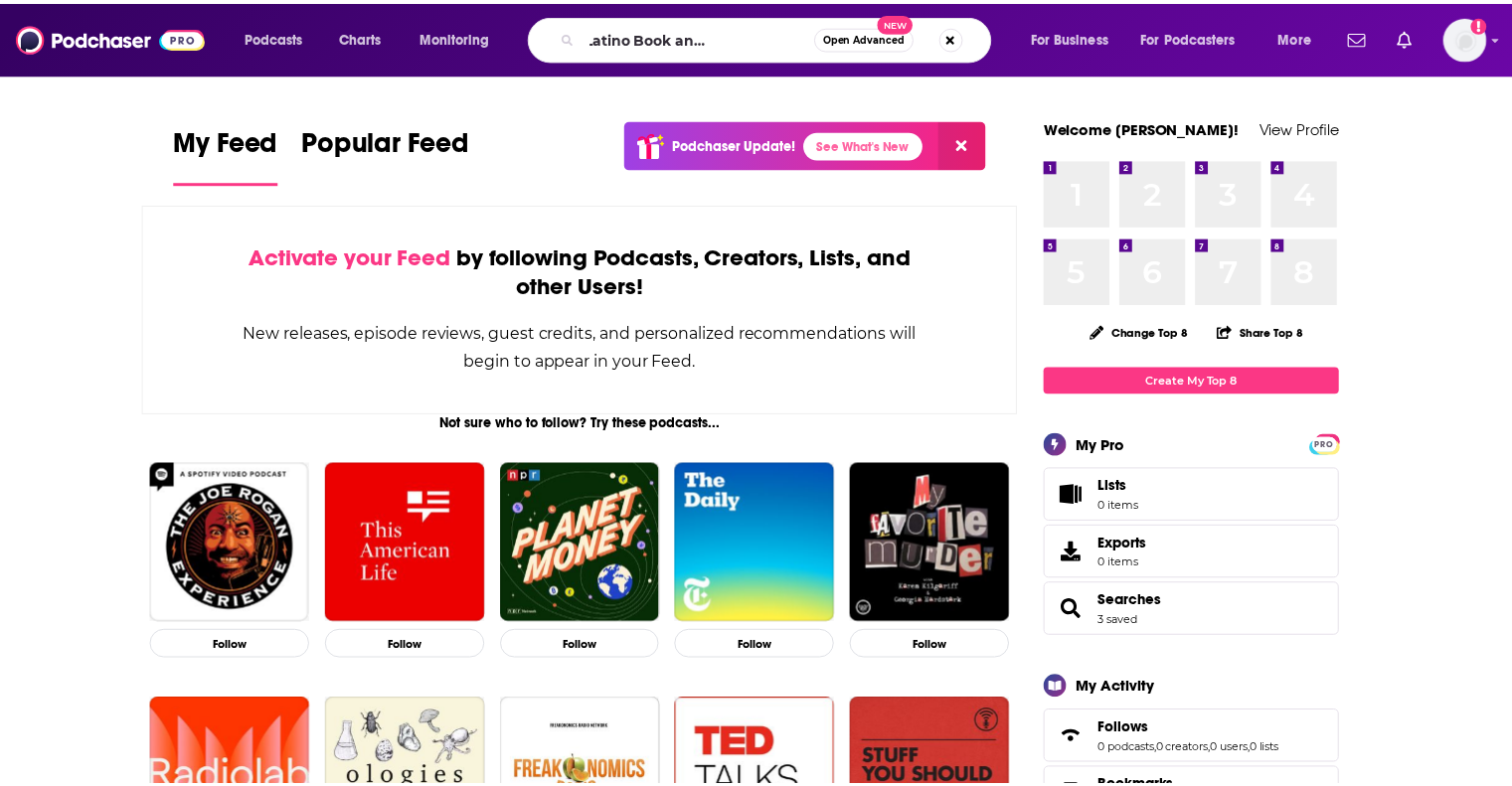 scroll, scrollTop: 0, scrollLeft: 0, axis: both 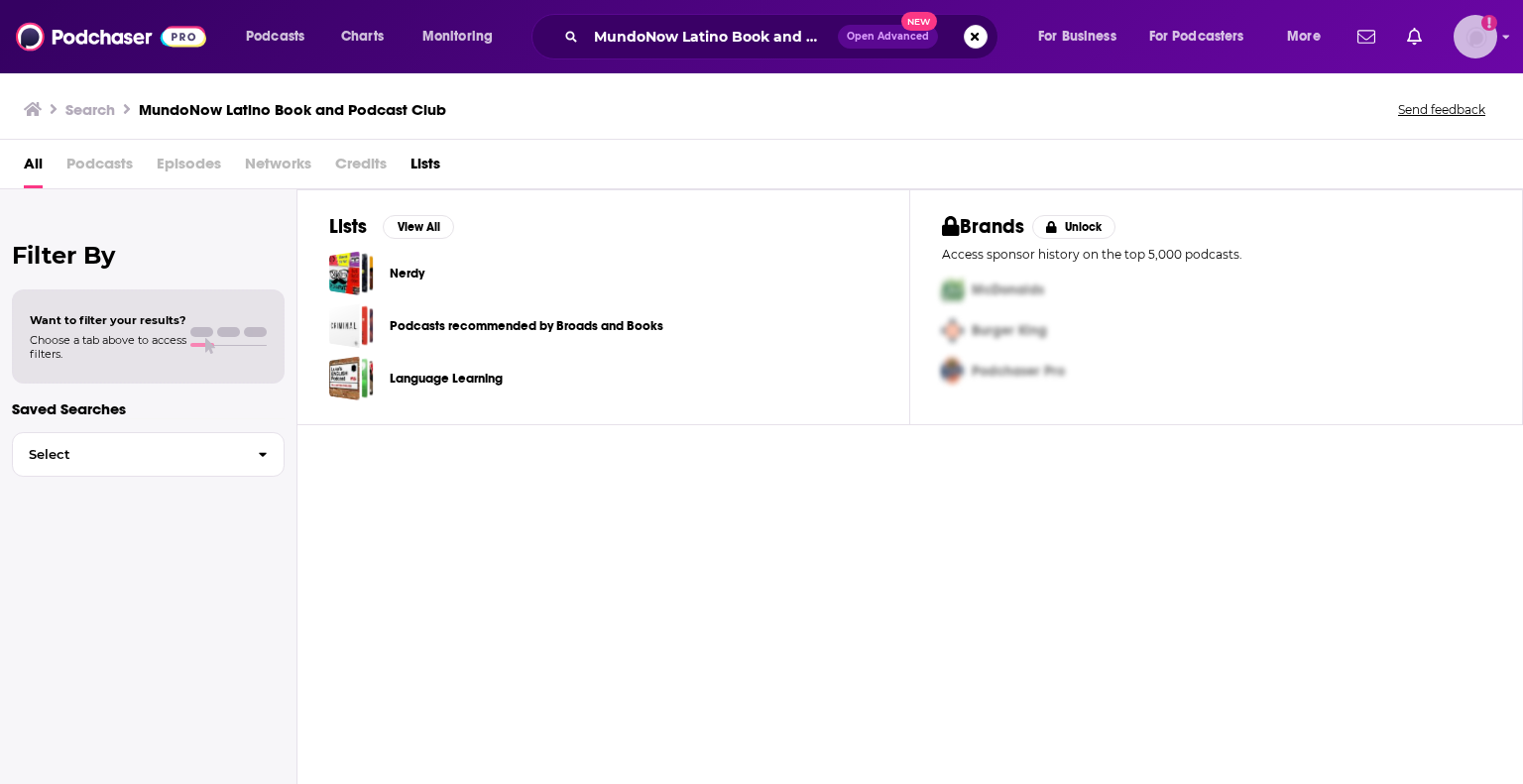 click at bounding box center (1475, 37) 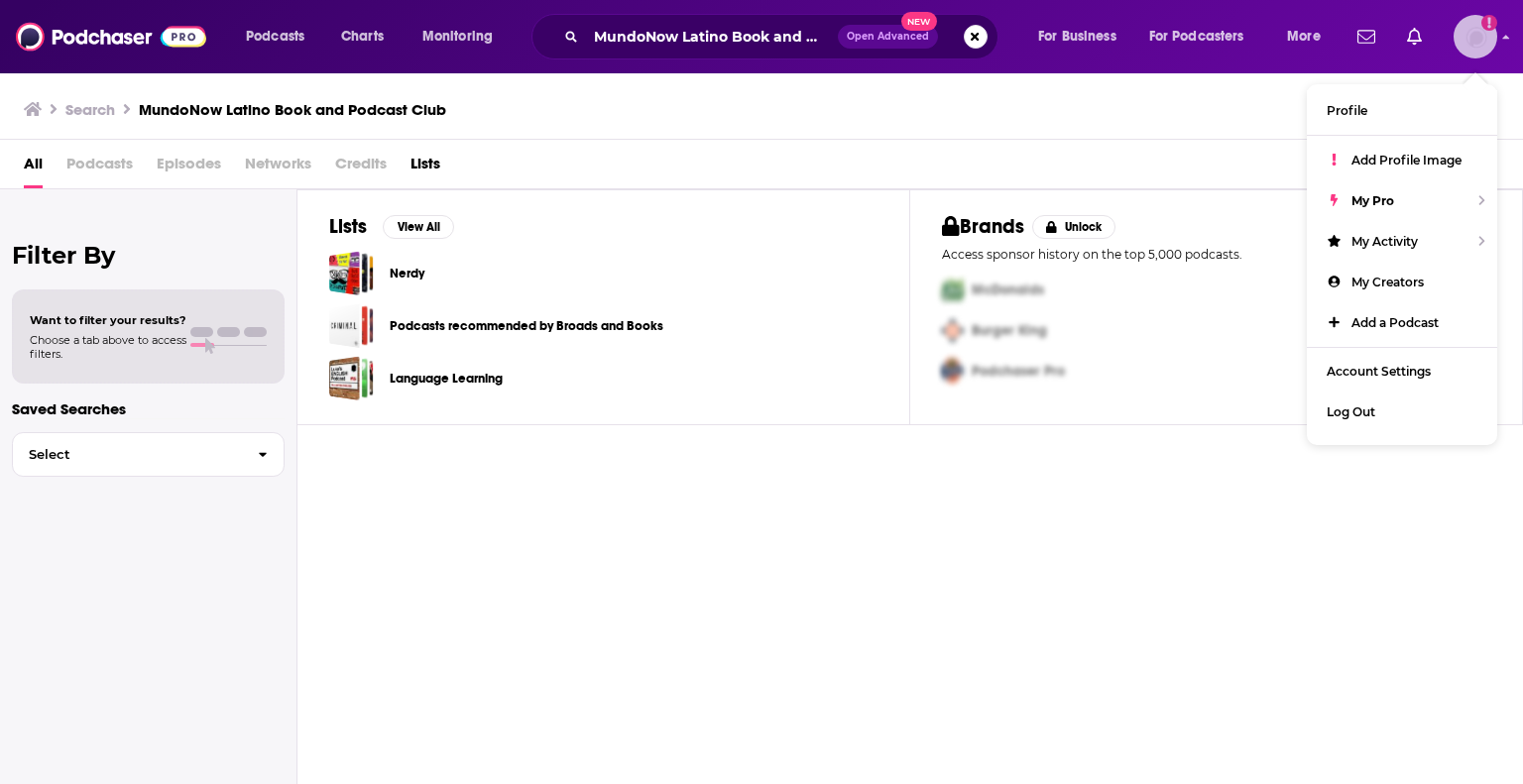 click at bounding box center [1475, 37] 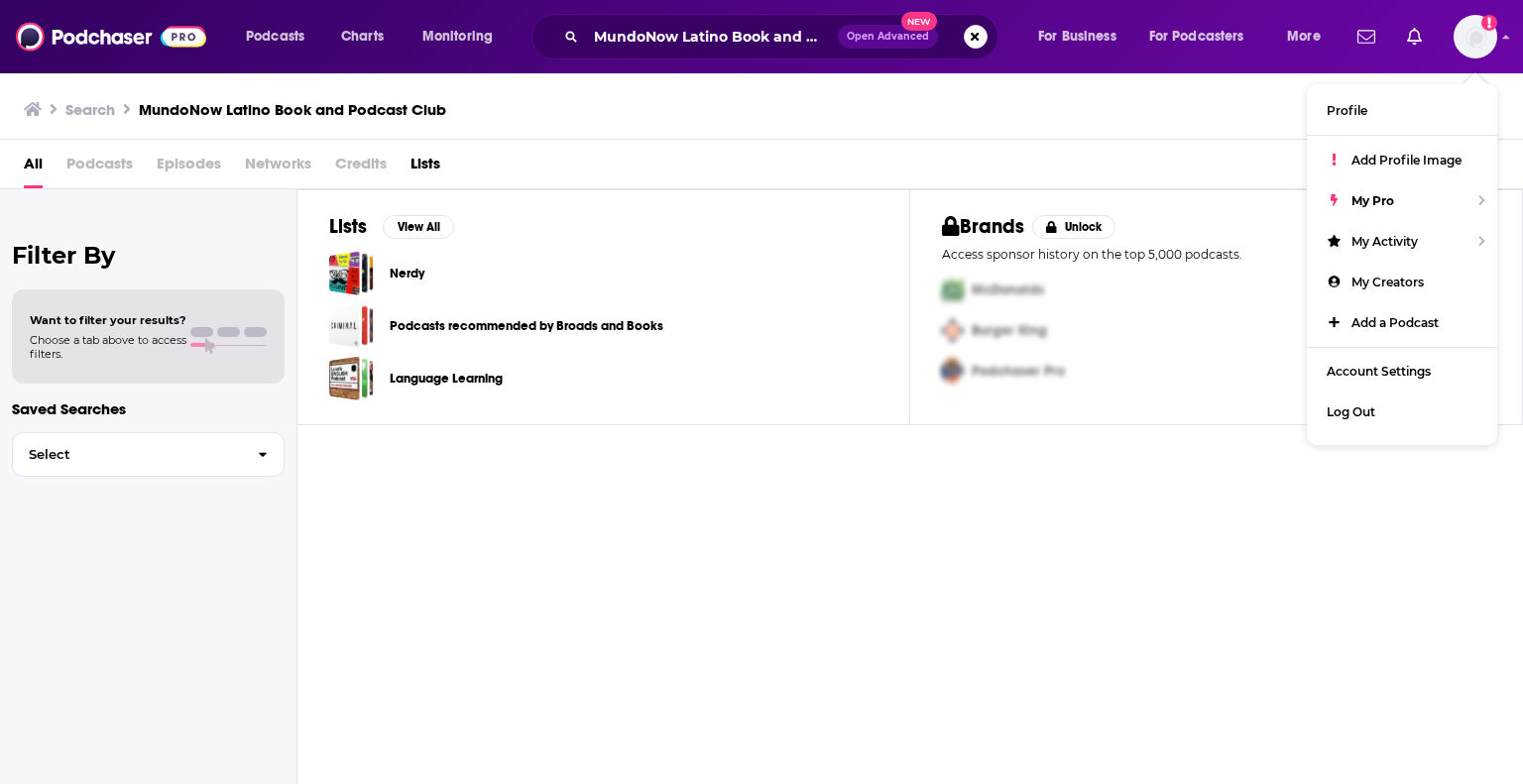 click on "Podcasts" at bounding box center (99, 168) 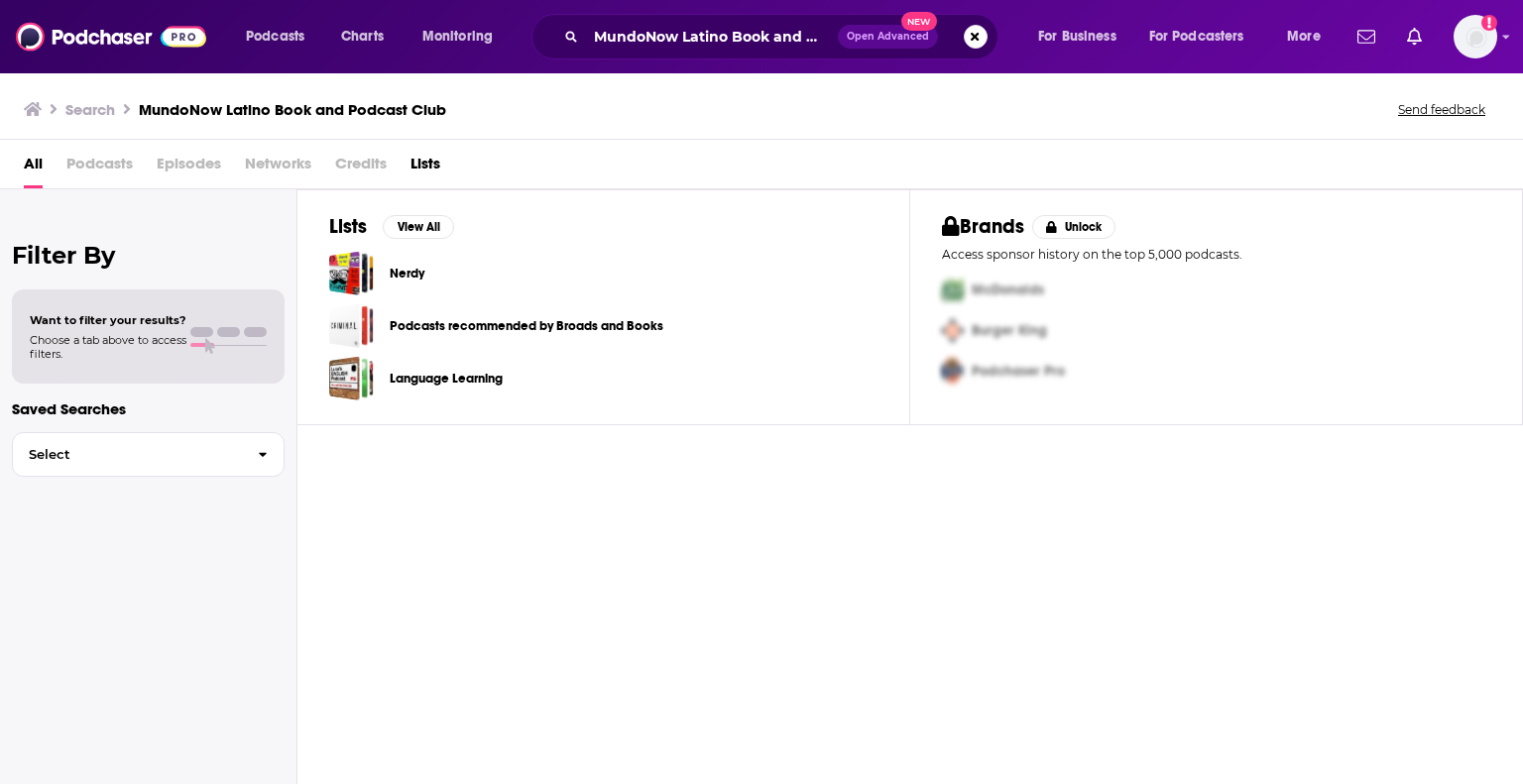 click on "Podcasts" at bounding box center [99, 168] 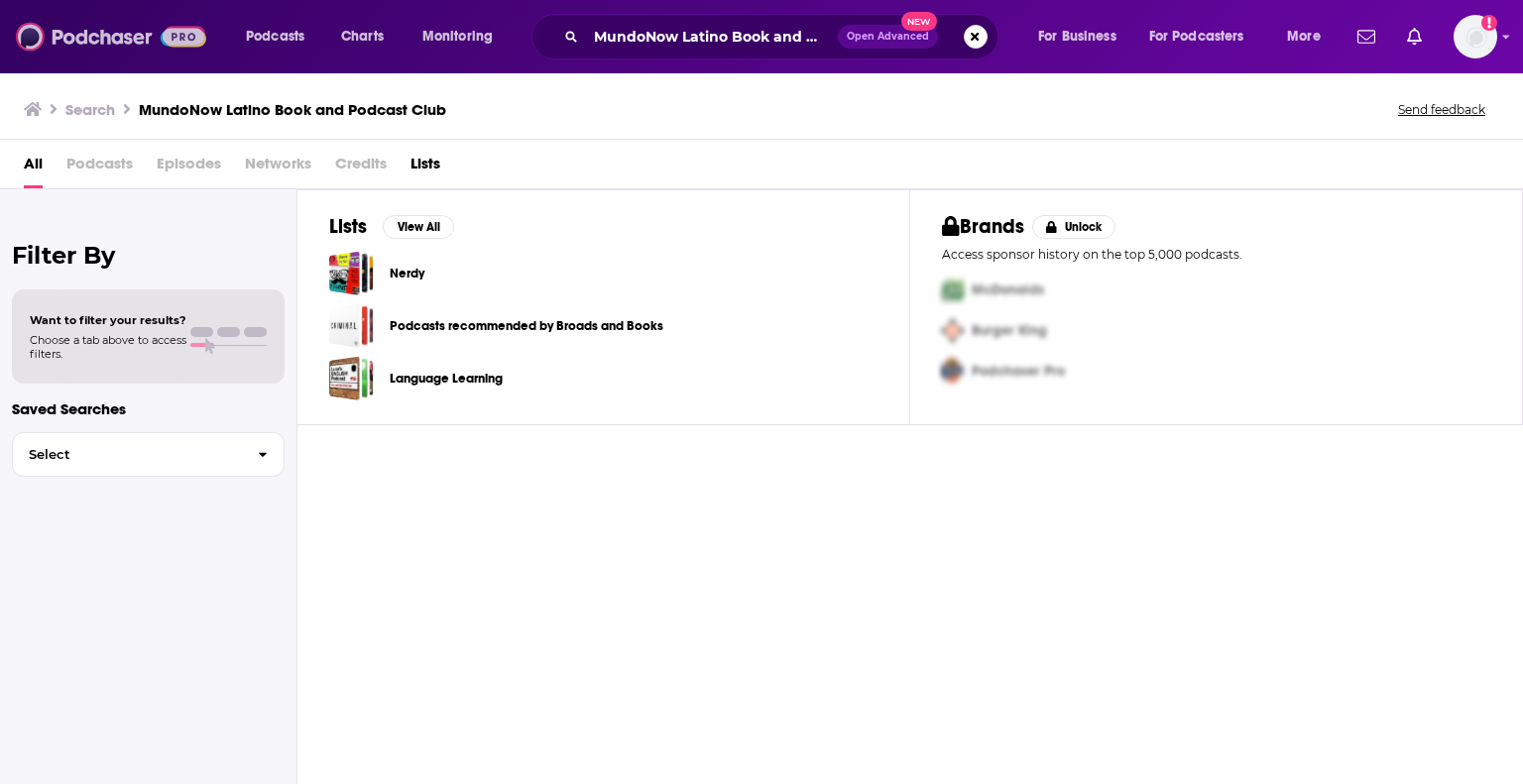 click at bounding box center [111, 37] 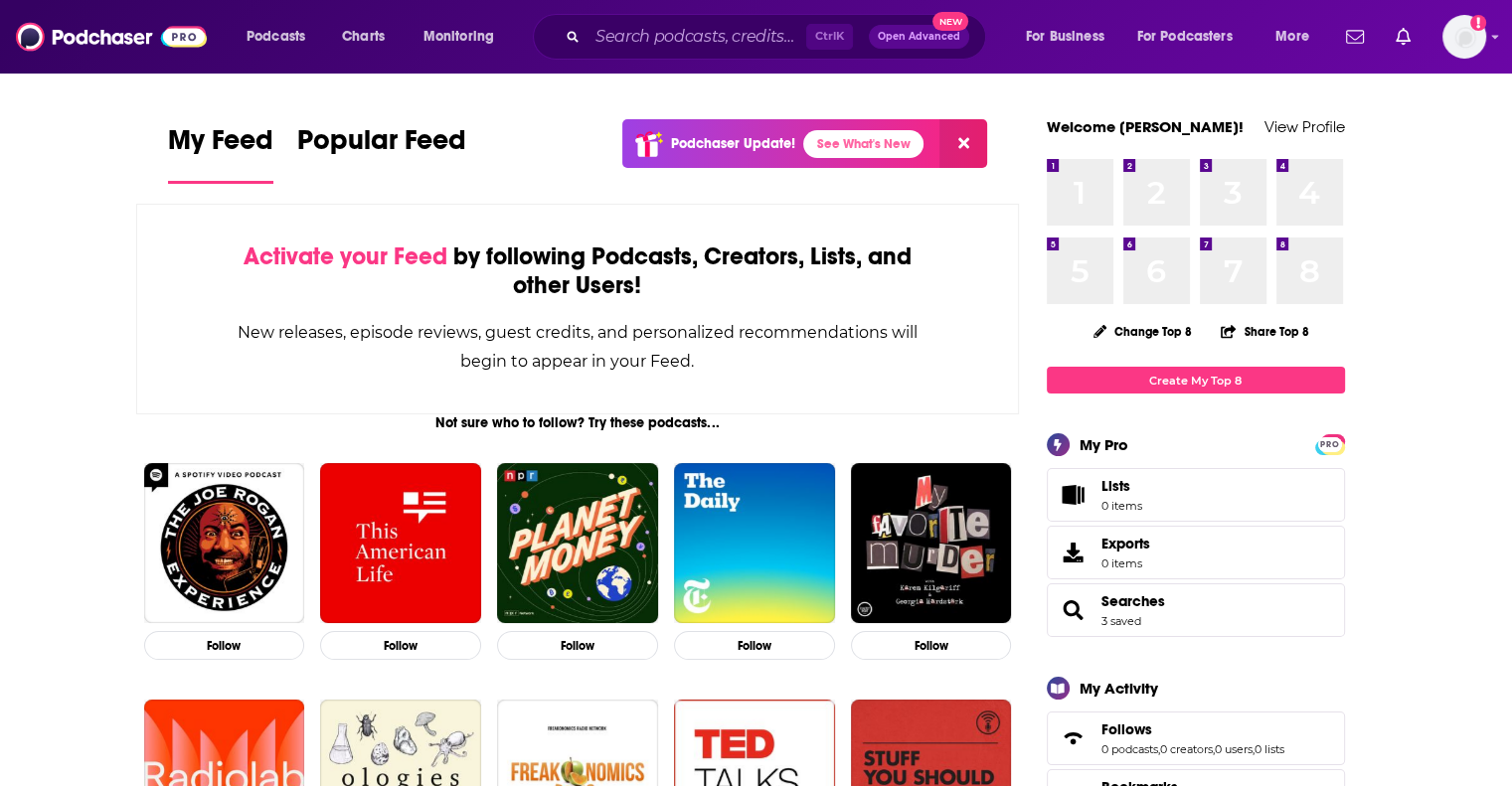 click on "New releases, episode reviews, guest credits, and personalized recommendations will begin to appear in your Feed." at bounding box center [578, 347] 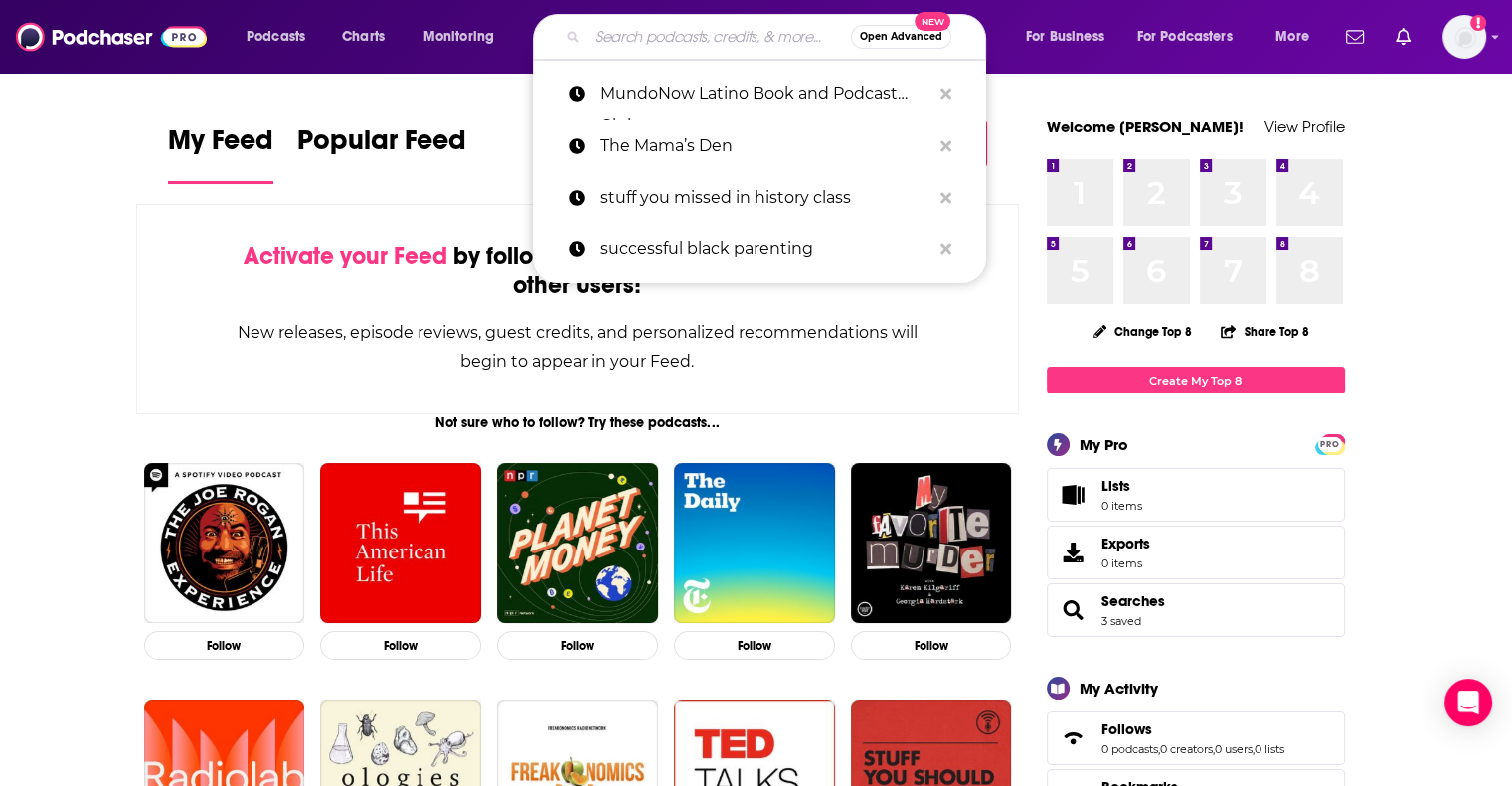click at bounding box center [719, 37] 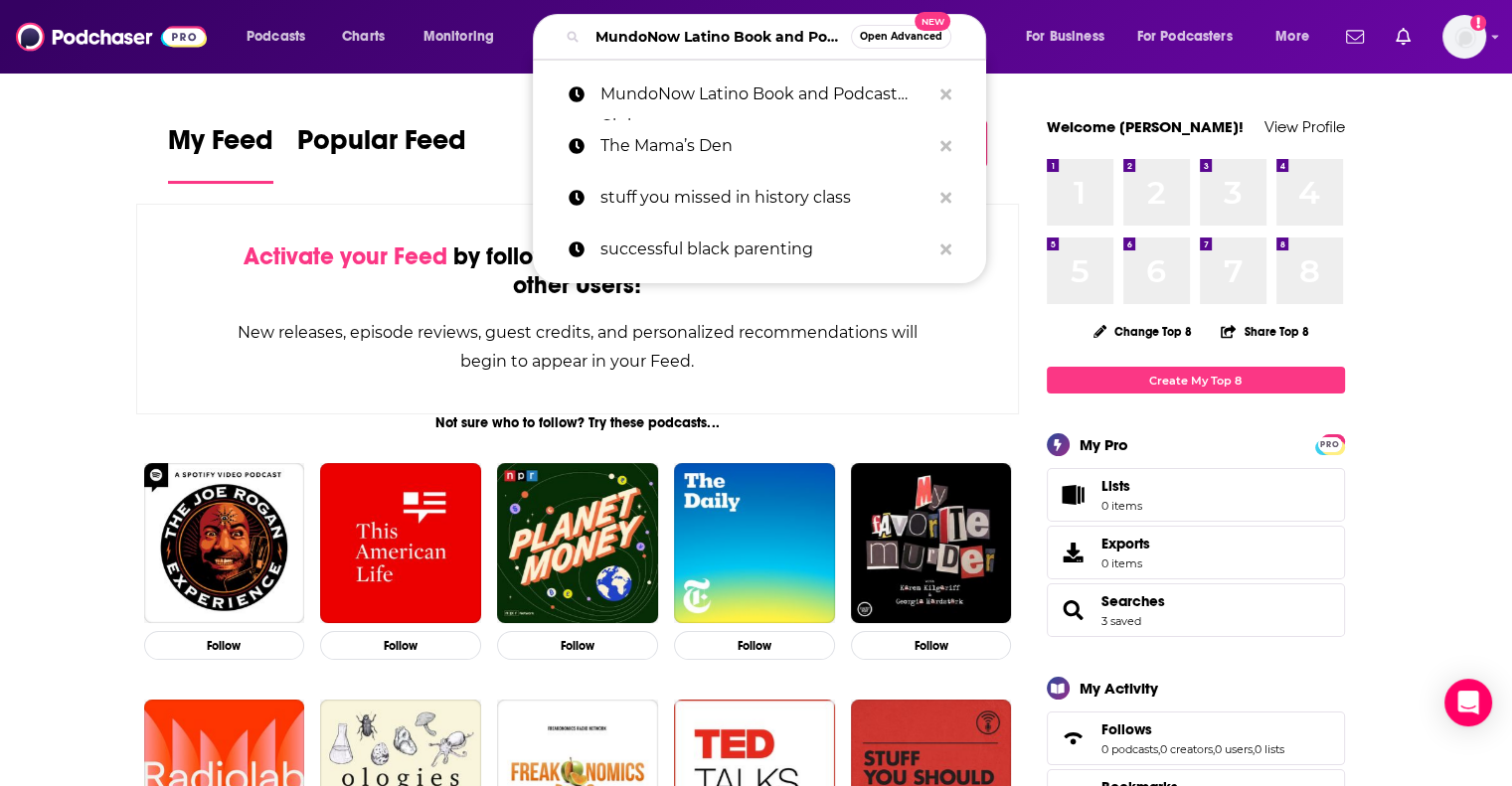 scroll, scrollTop: 0, scrollLeft: 106, axis: horizontal 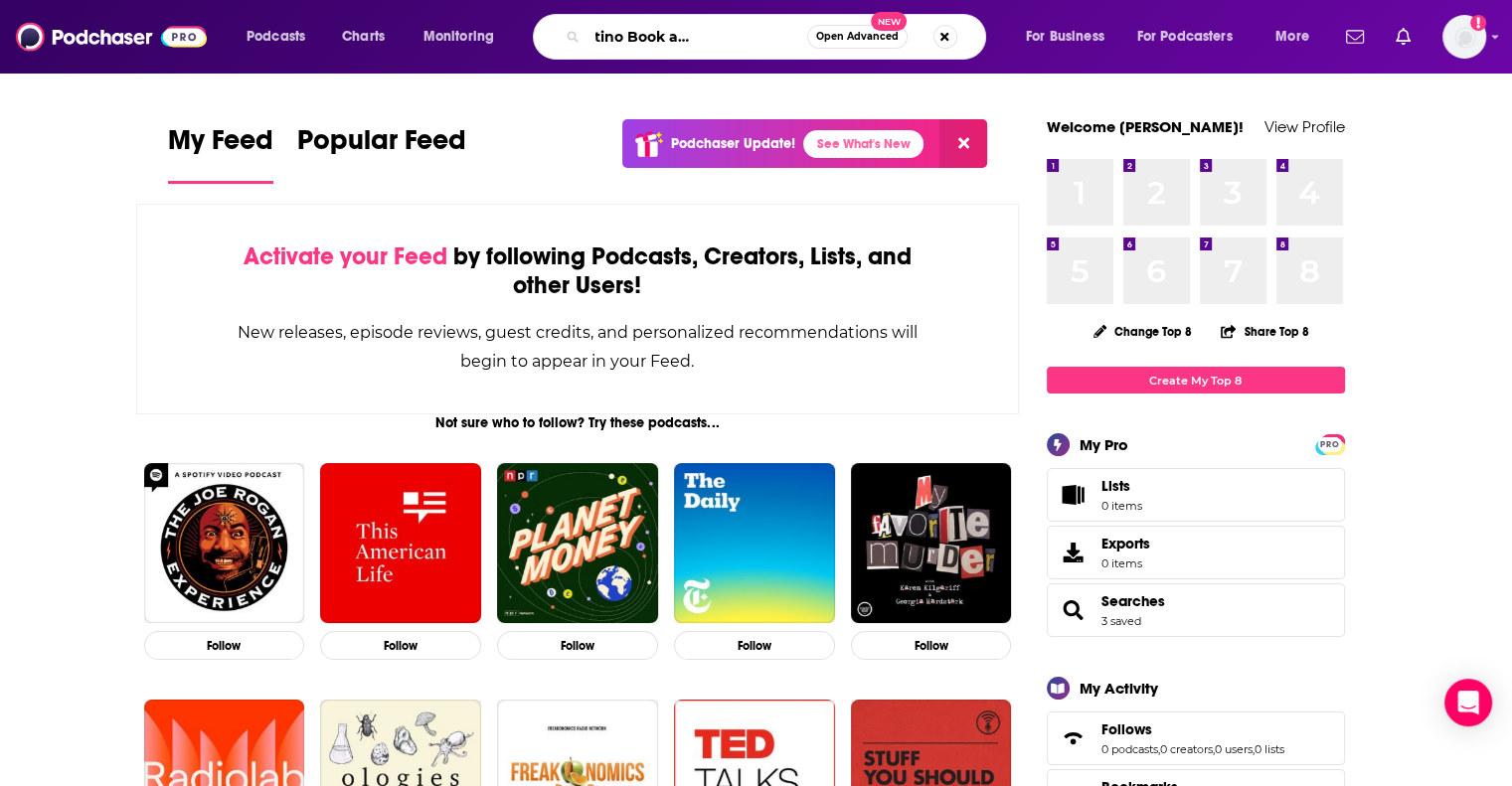 drag, startPoint x: 628, startPoint y: 39, endPoint x: 1092, endPoint y: -10, distance: 466.5801 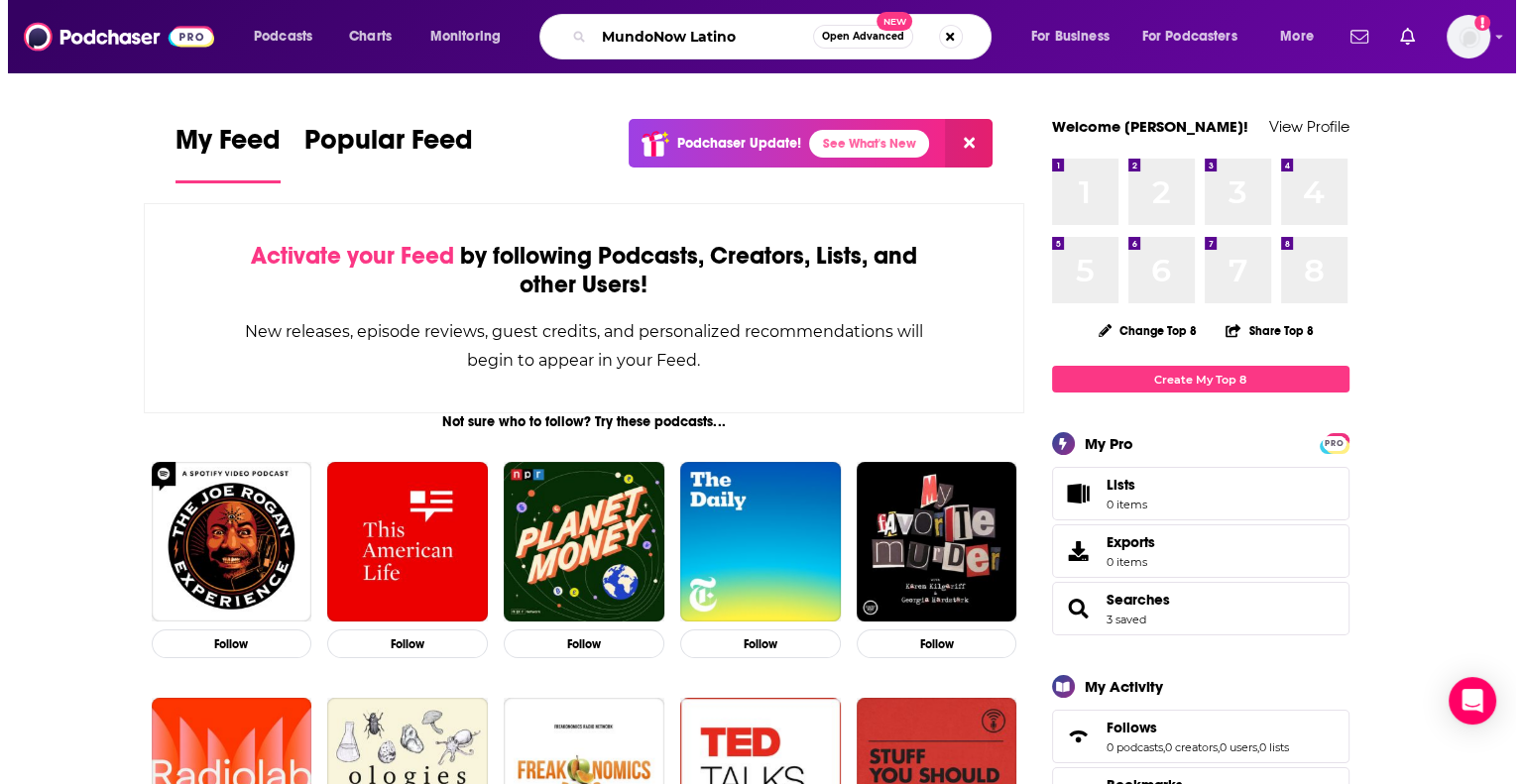 scroll, scrollTop: 0, scrollLeft: 0, axis: both 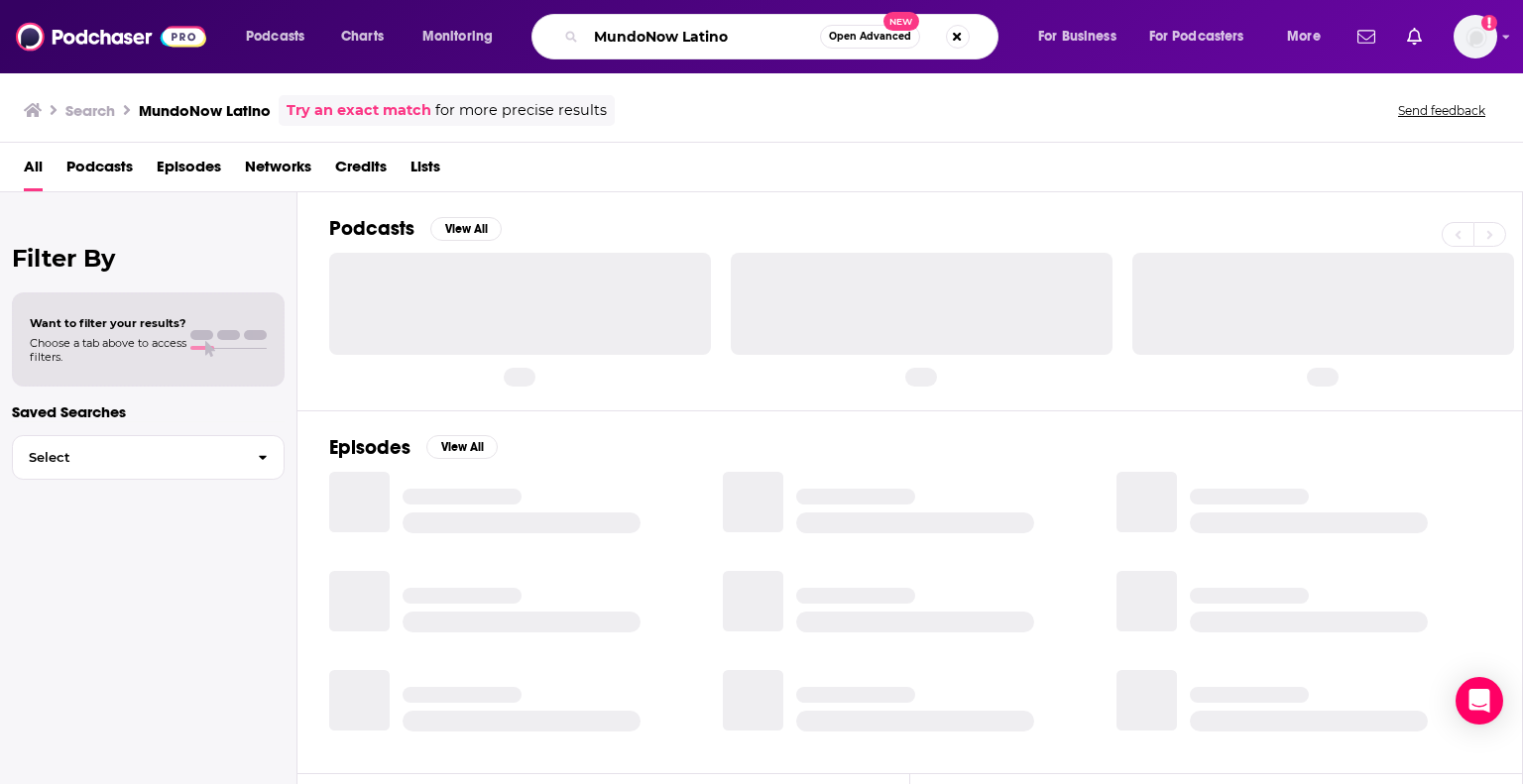 click on "MundoNow Latino" at bounding box center [703, 37] 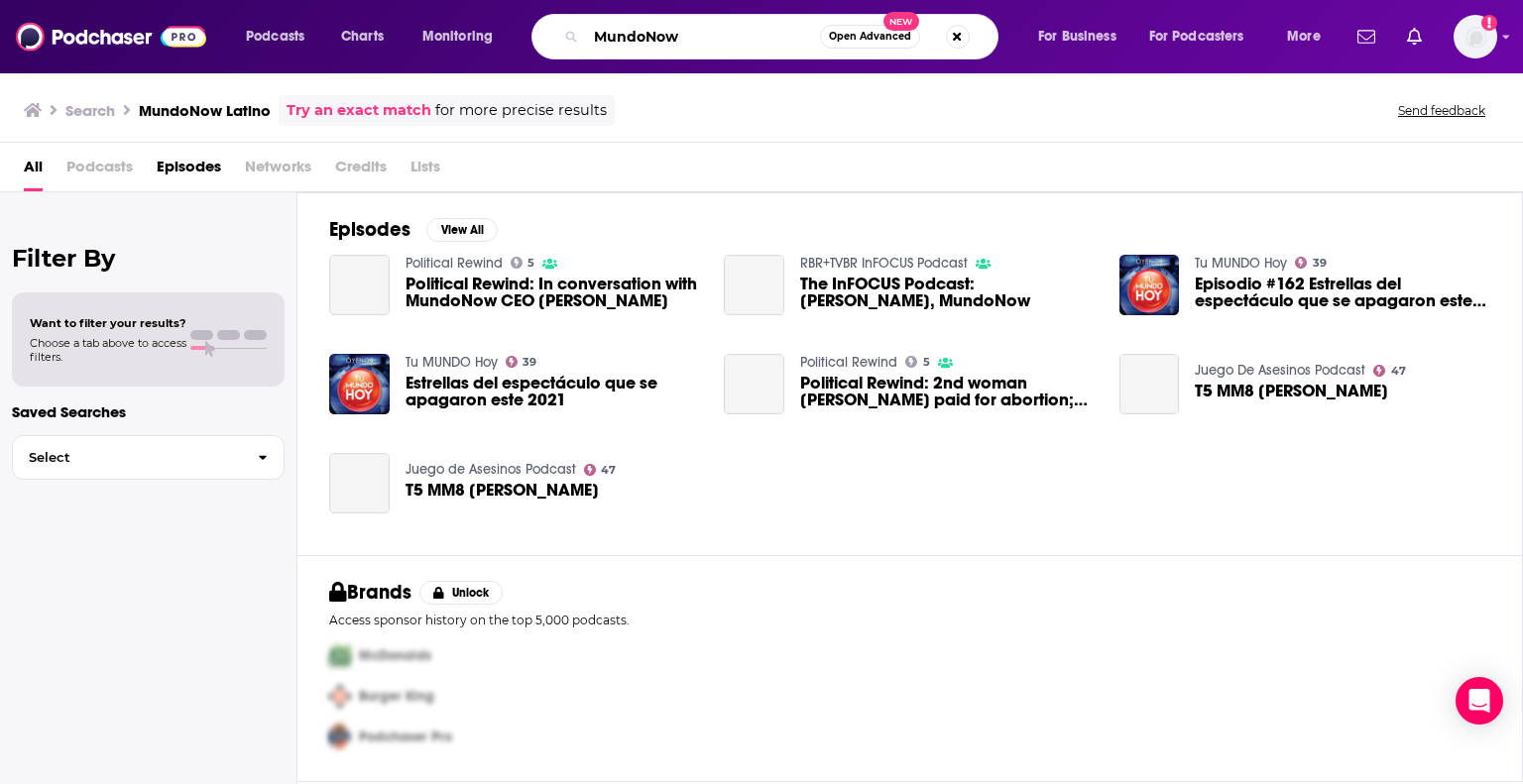 type on "MundoNow" 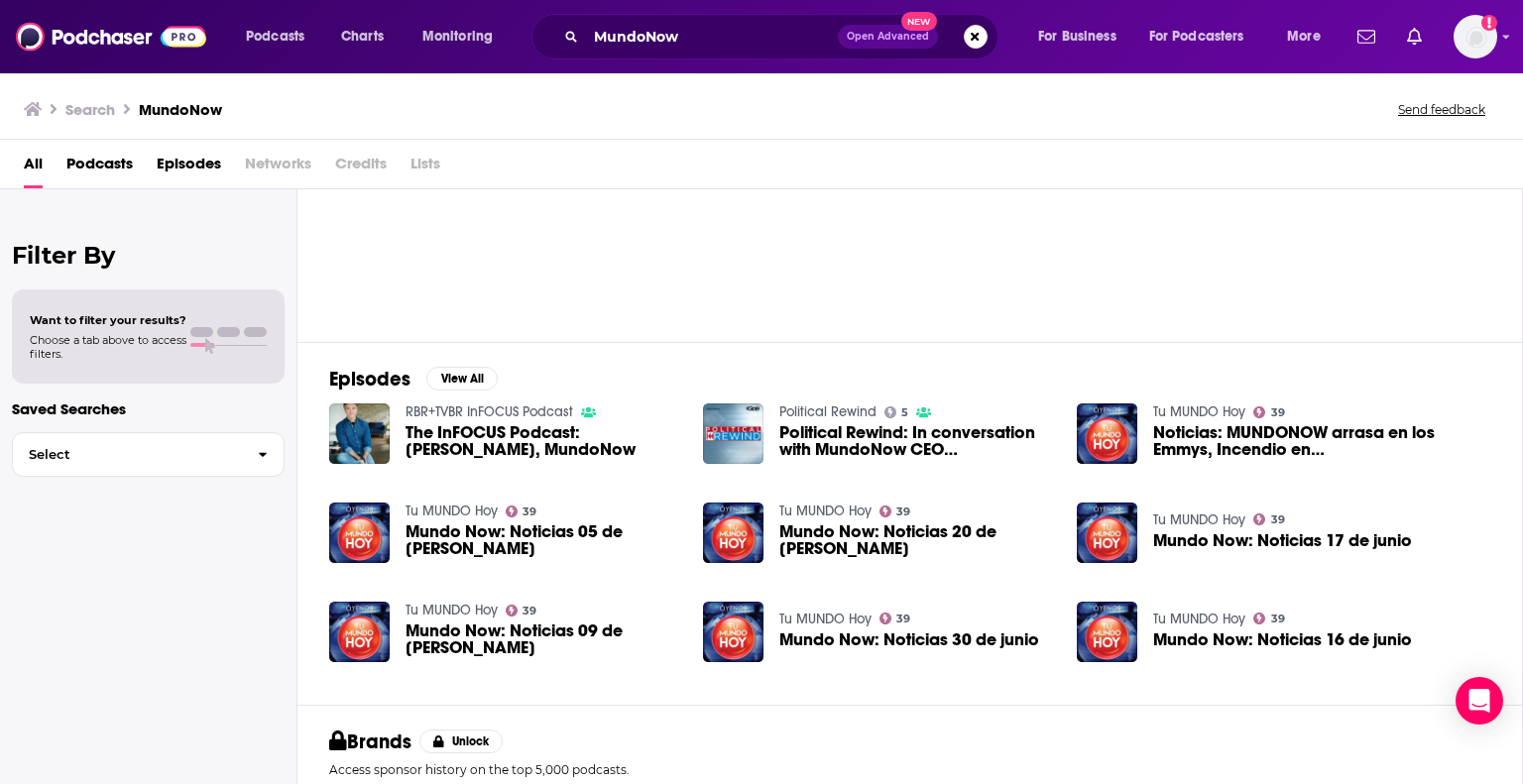 scroll, scrollTop: 0, scrollLeft: 0, axis: both 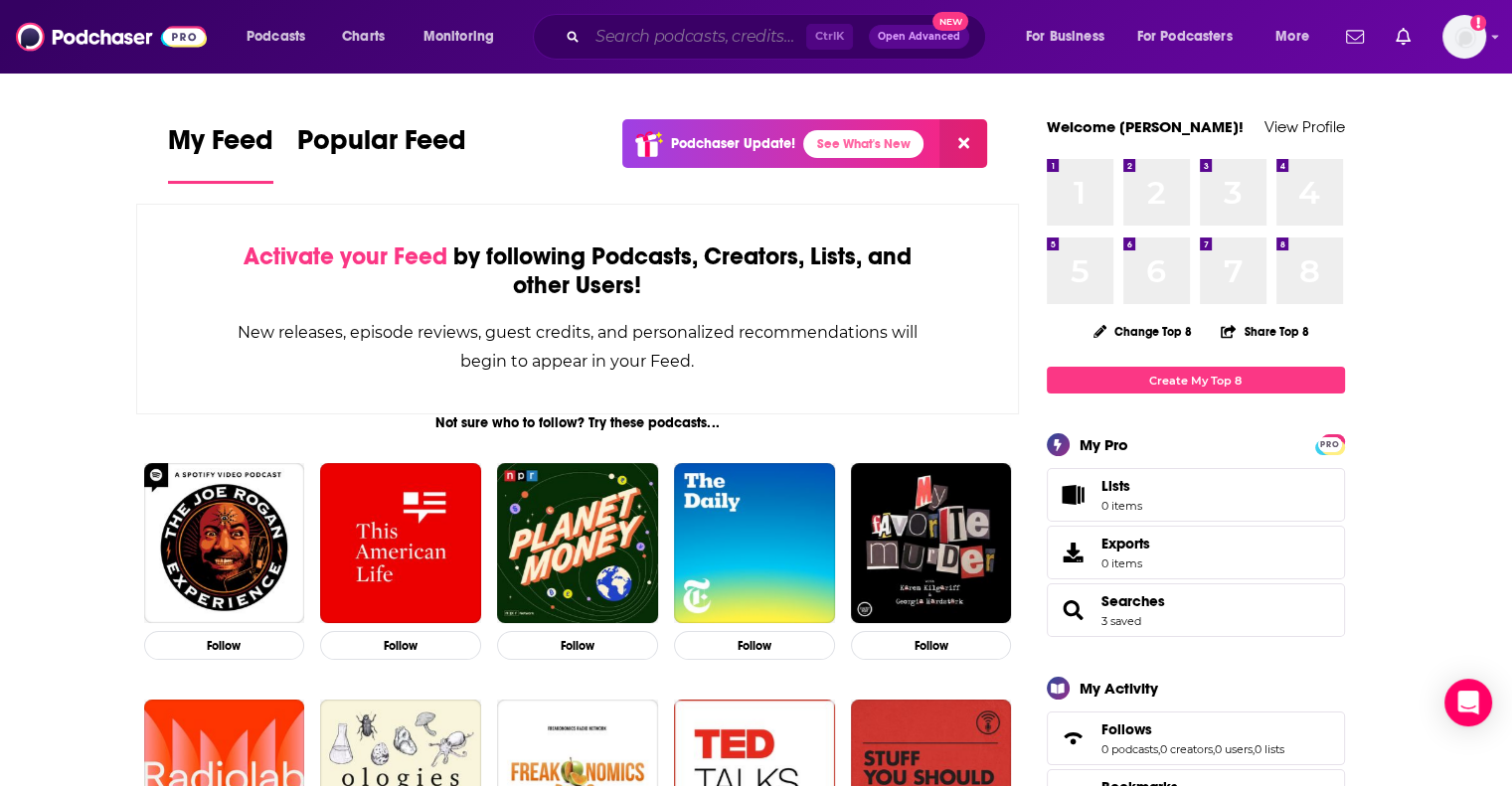 click at bounding box center [697, 37] 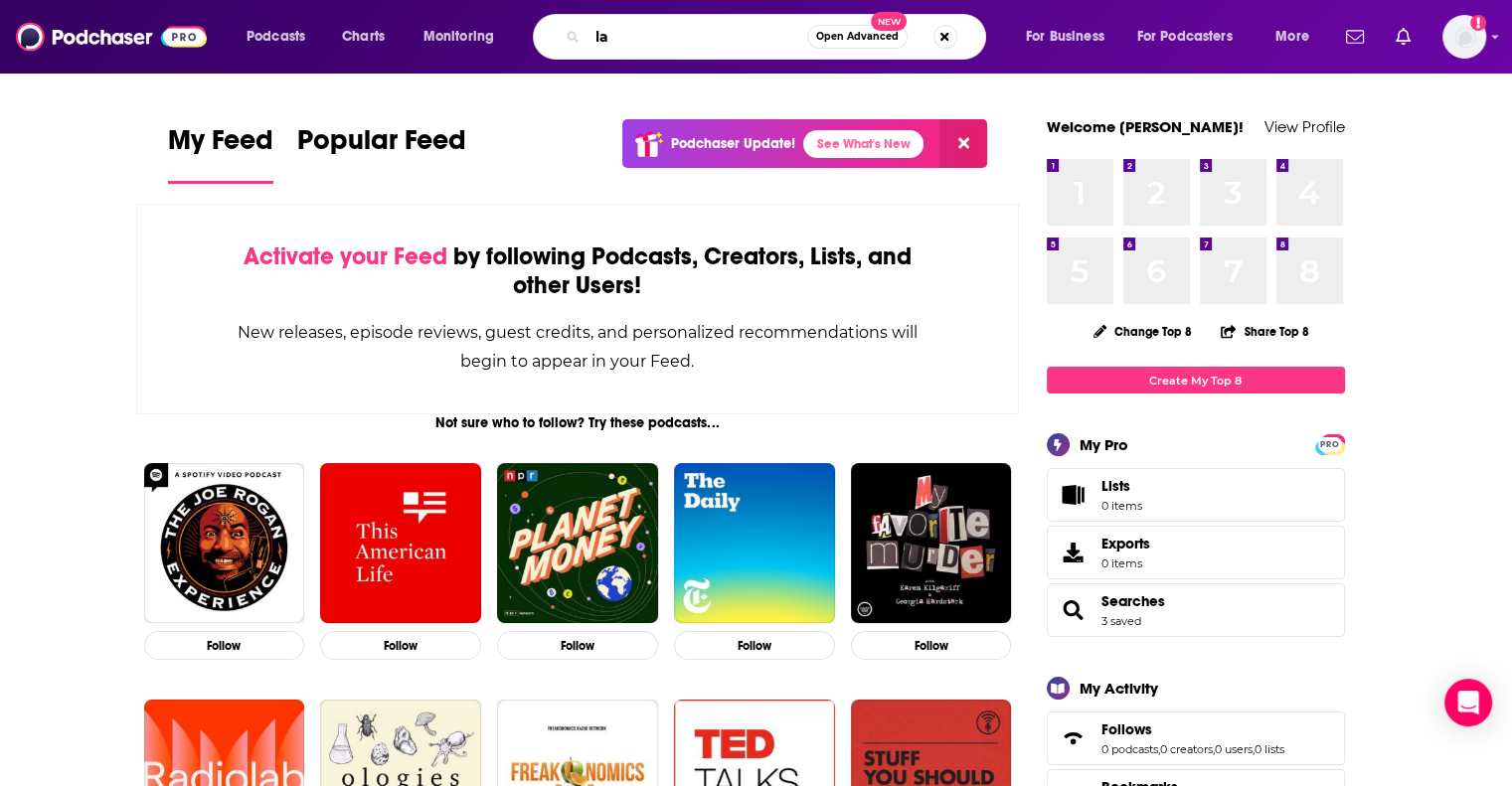 type on "l" 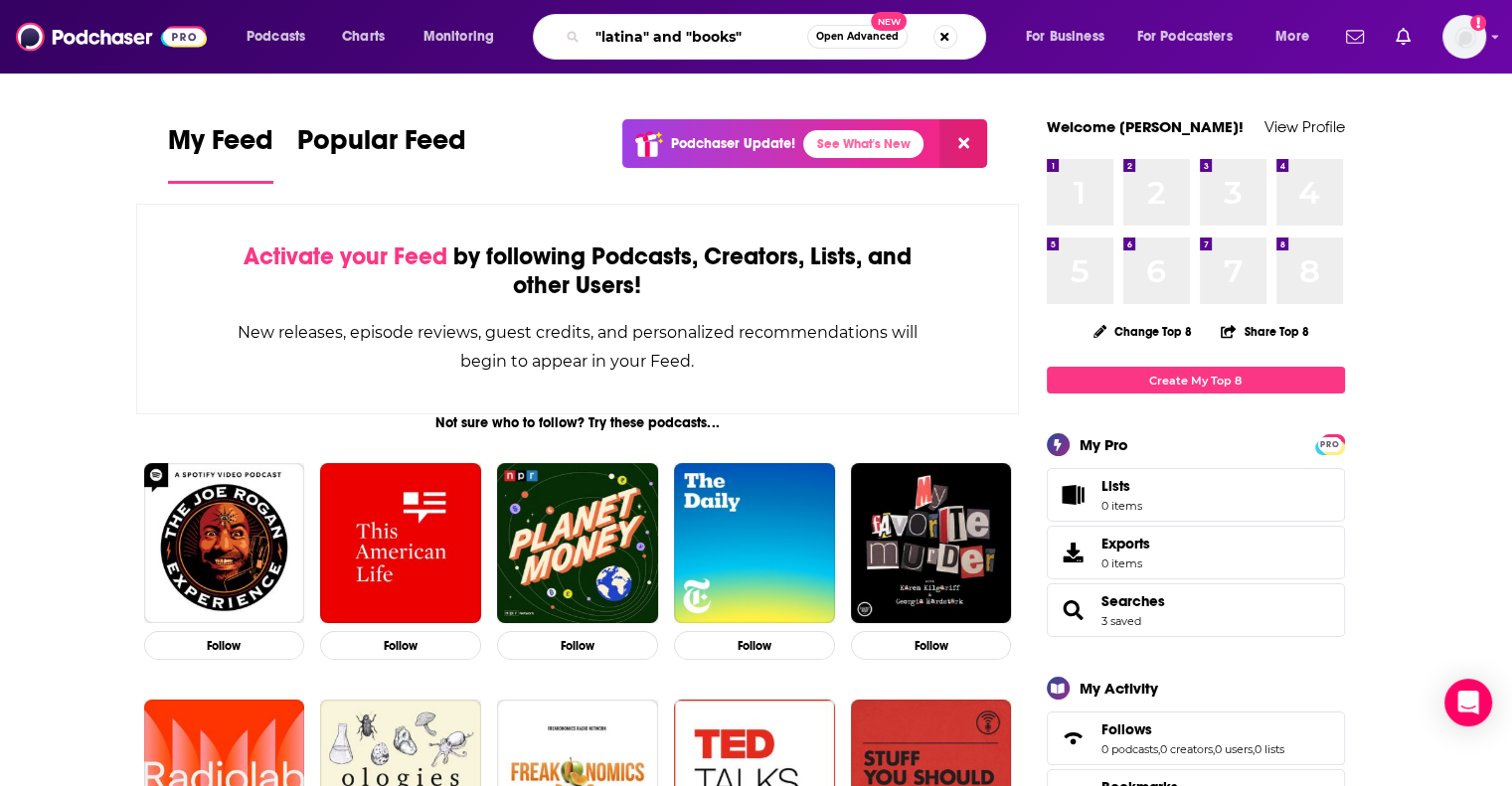 type on ""latina" and "books"" 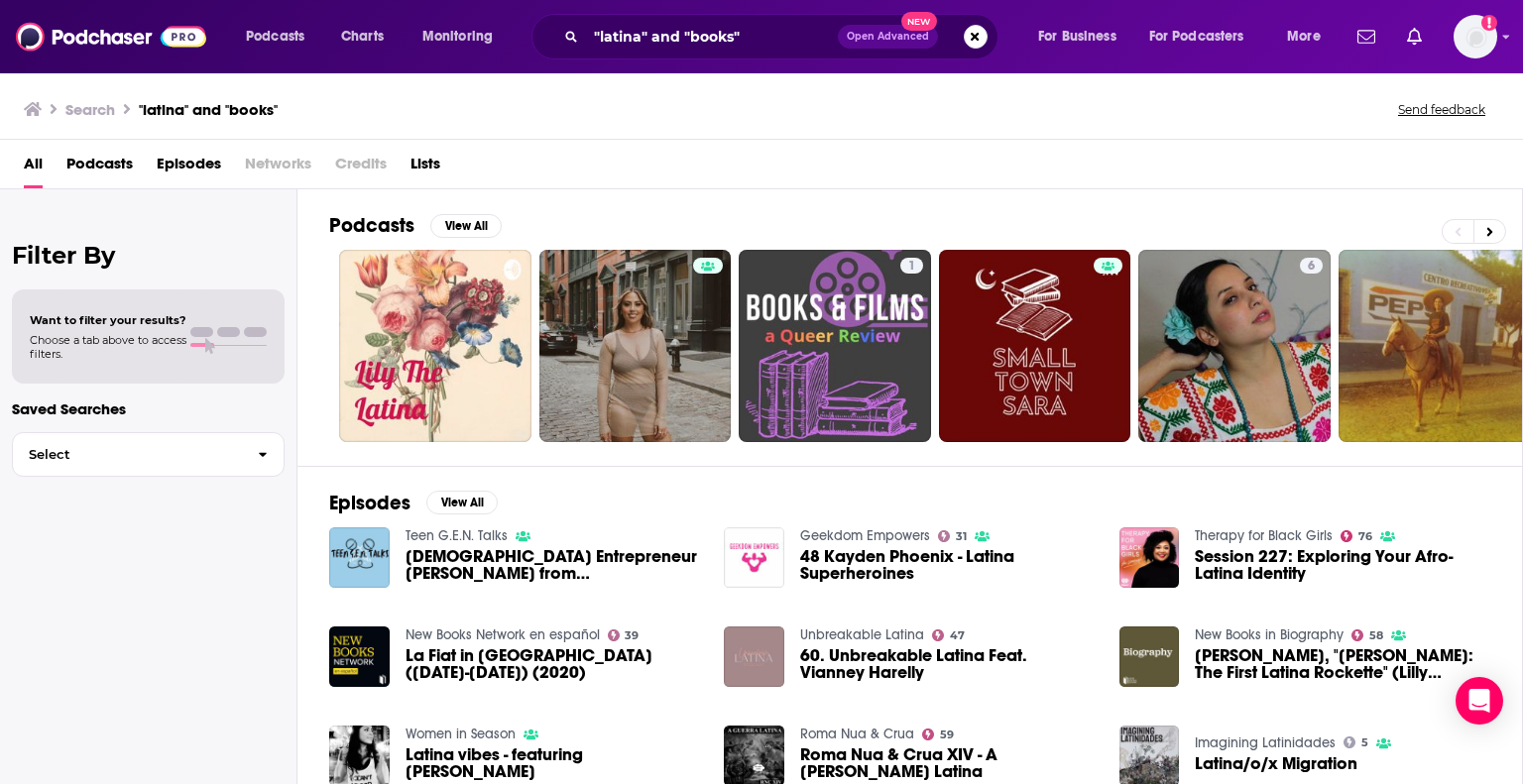 click on "Podcasts" at bounding box center [99, 168] 